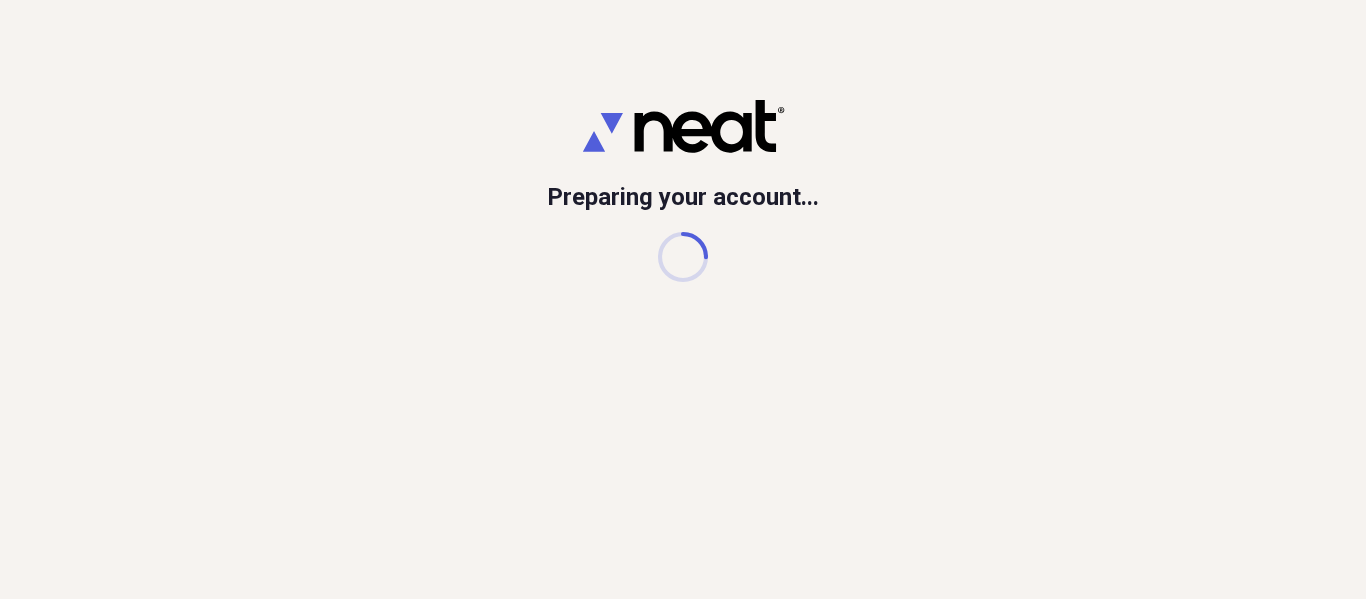 scroll, scrollTop: 0, scrollLeft: 0, axis: both 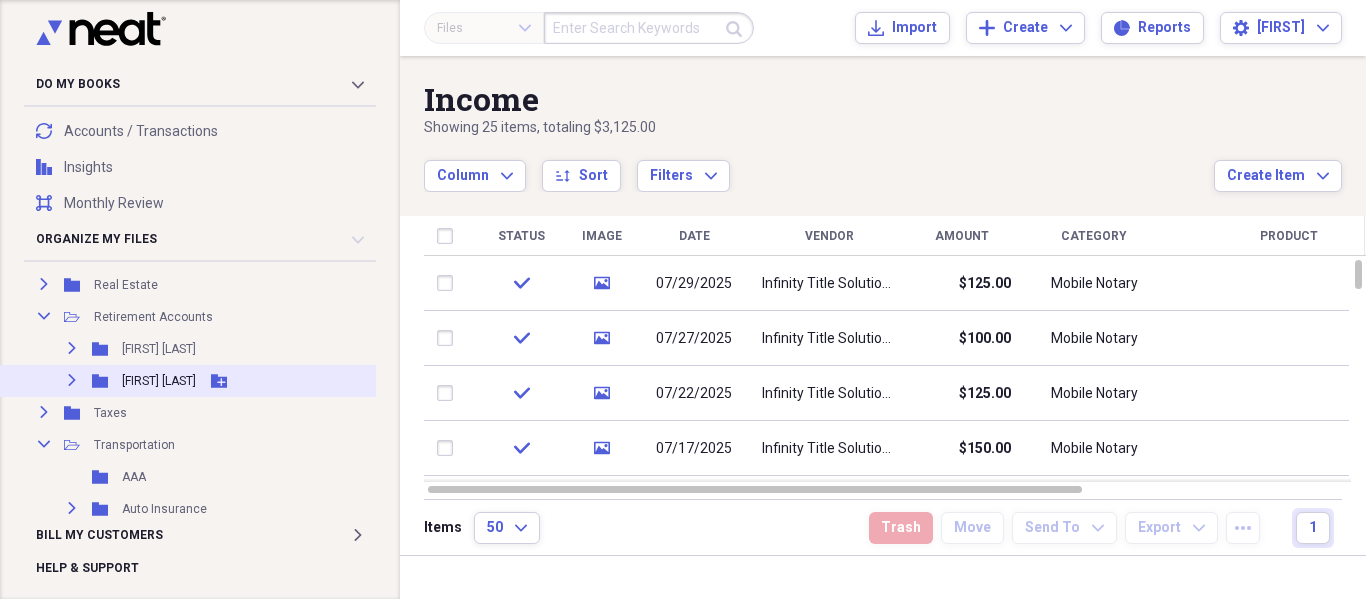 click on "Expand" 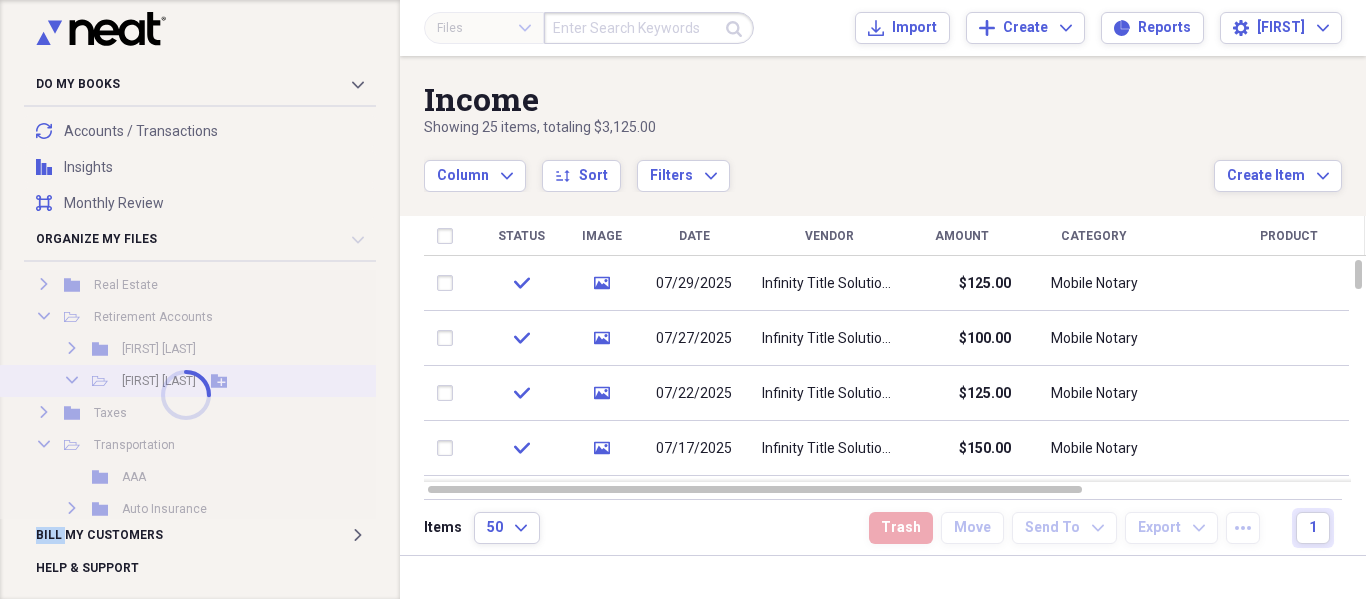 click at bounding box center (186, 394) 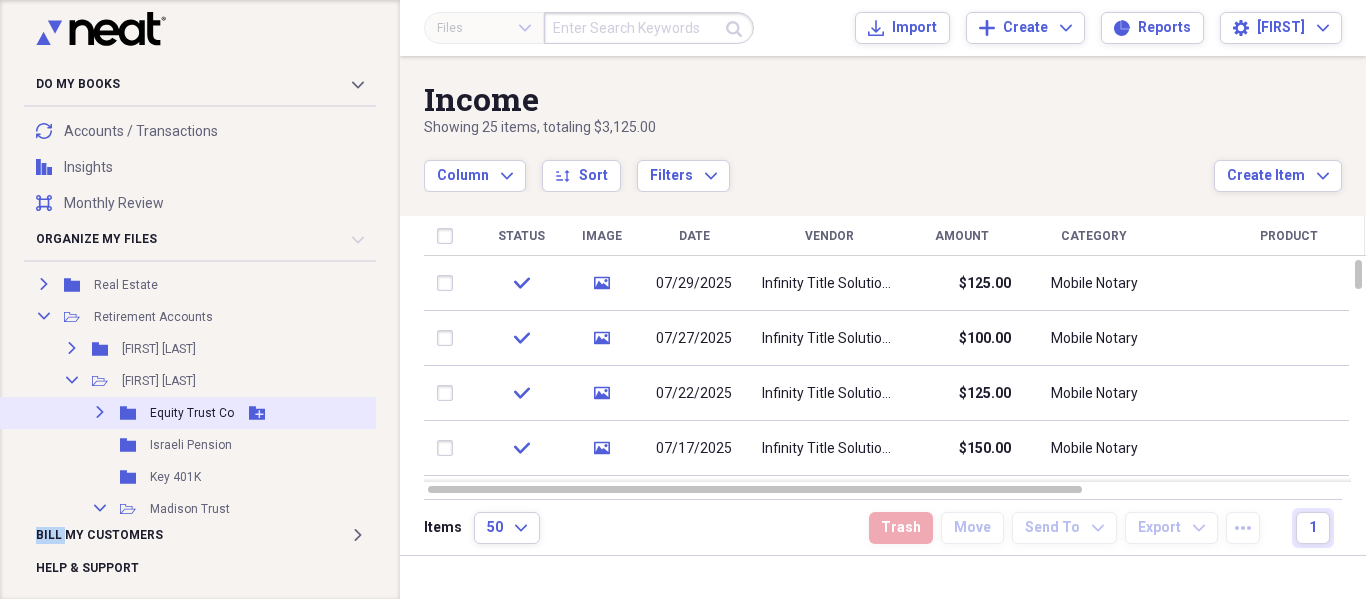click on "Expand" 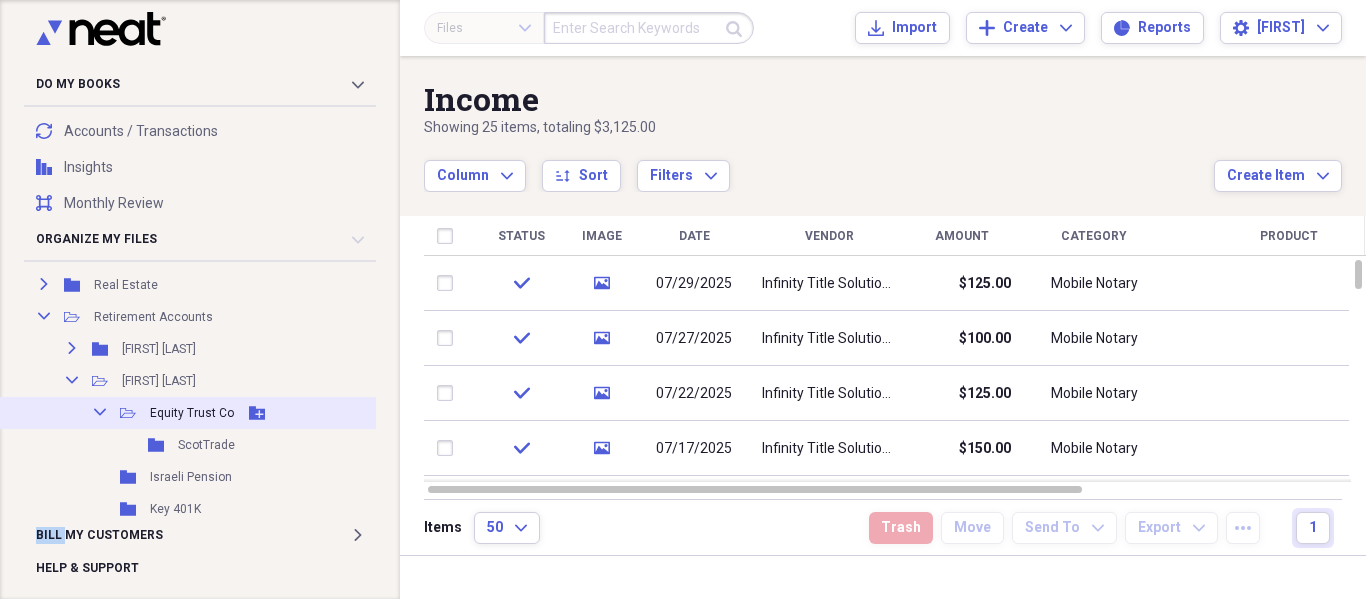click on "Collapse" 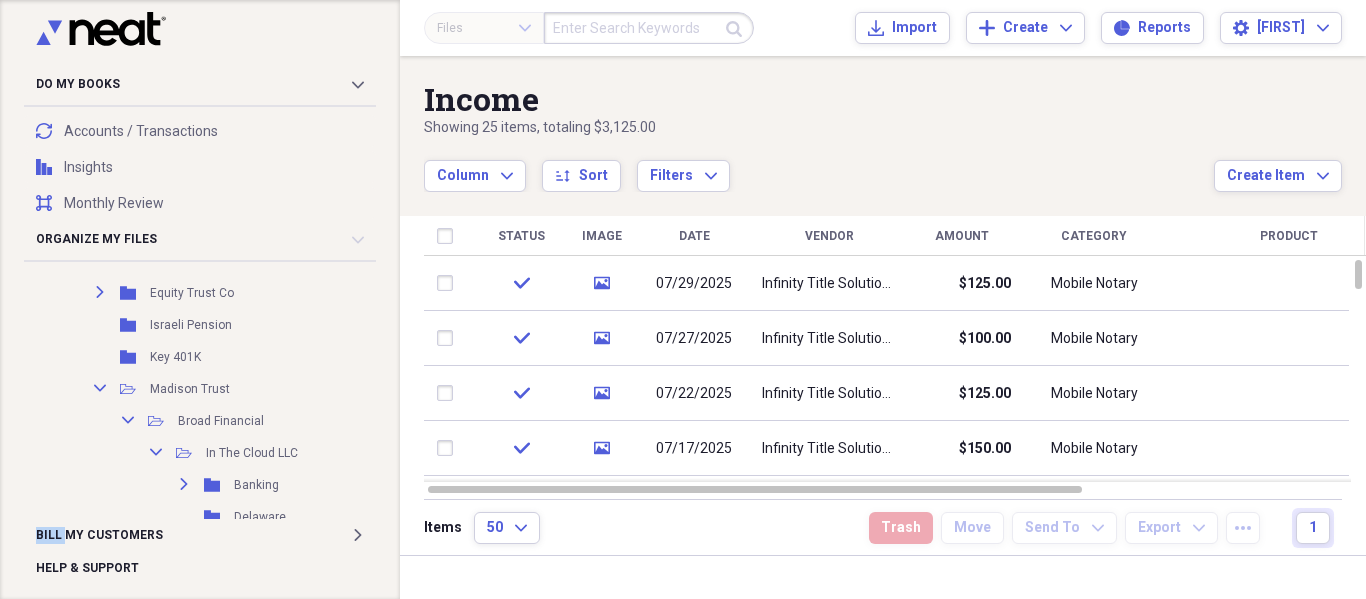 scroll, scrollTop: 2177, scrollLeft: 0, axis: vertical 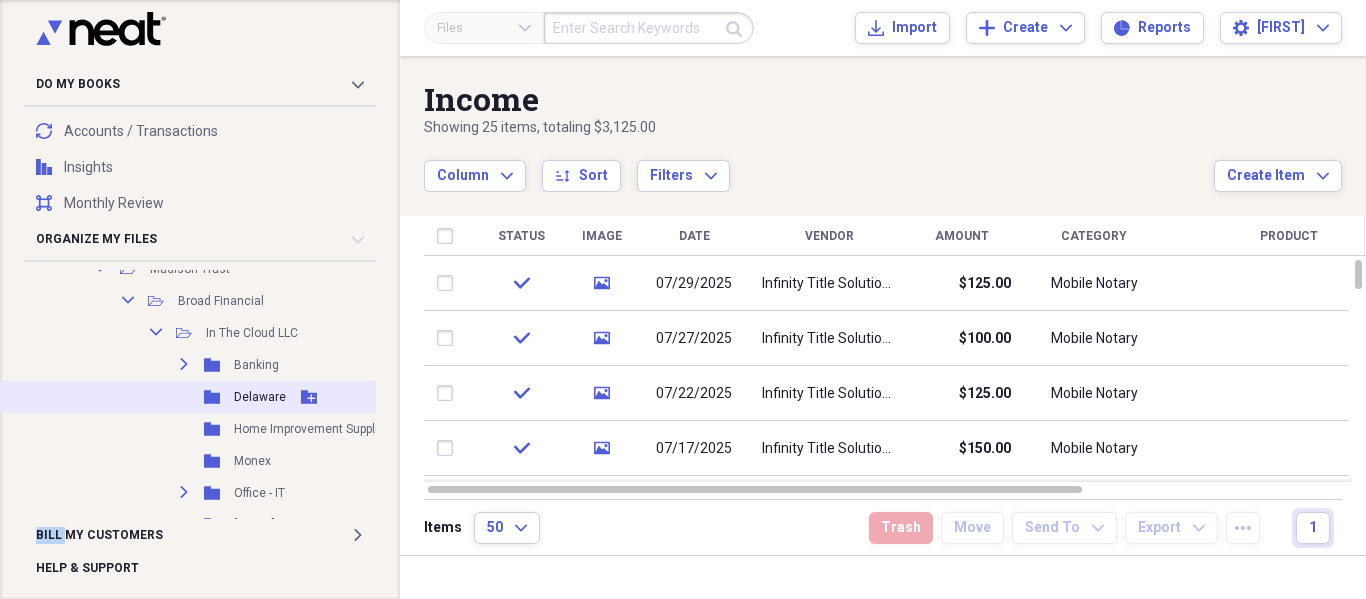 click on "Delaware" at bounding box center [260, 397] 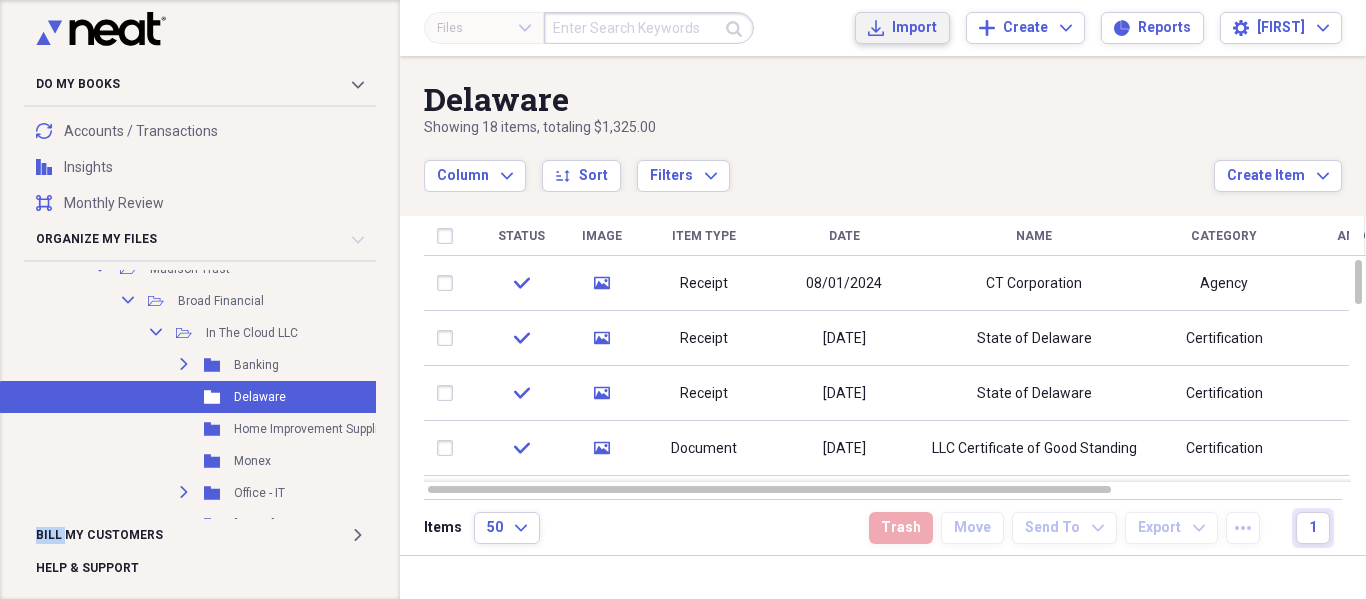 click on "Import" at bounding box center (914, 28) 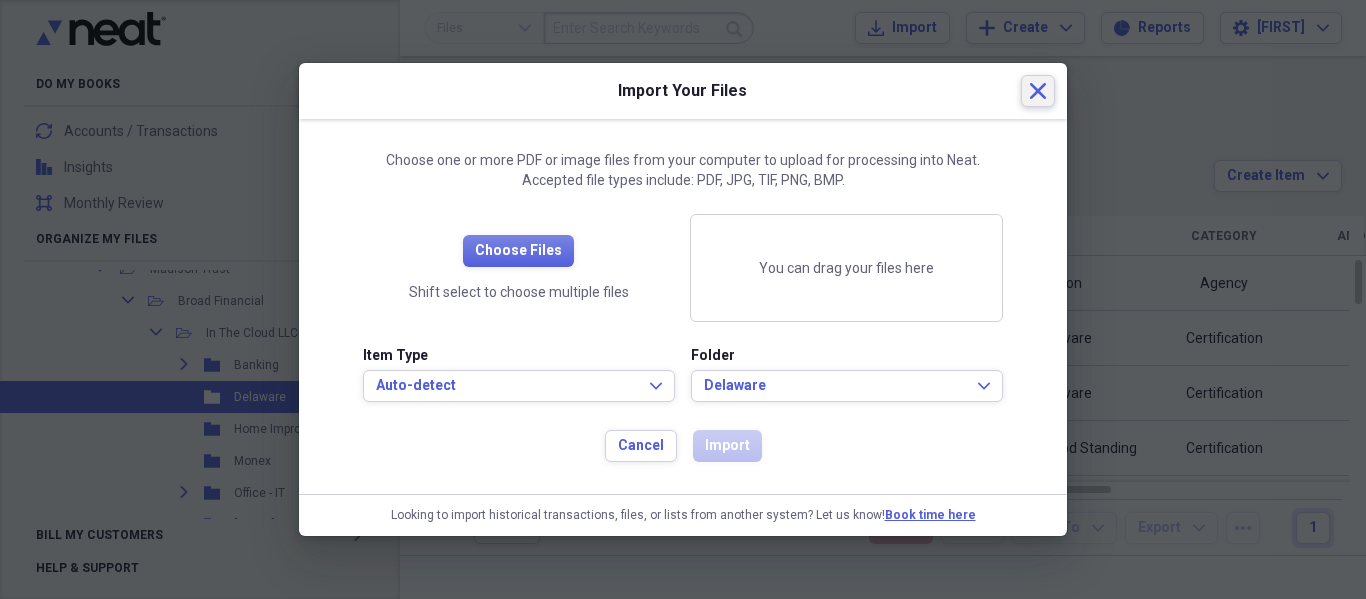 click 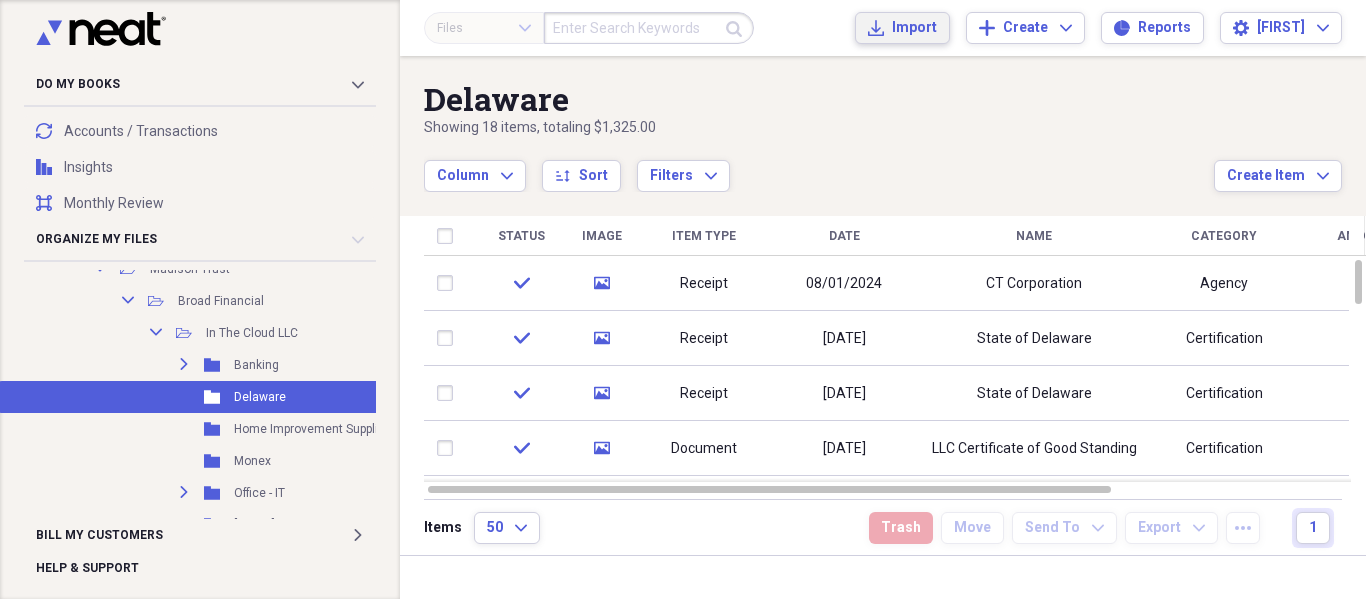 click on "Import" at bounding box center (914, 28) 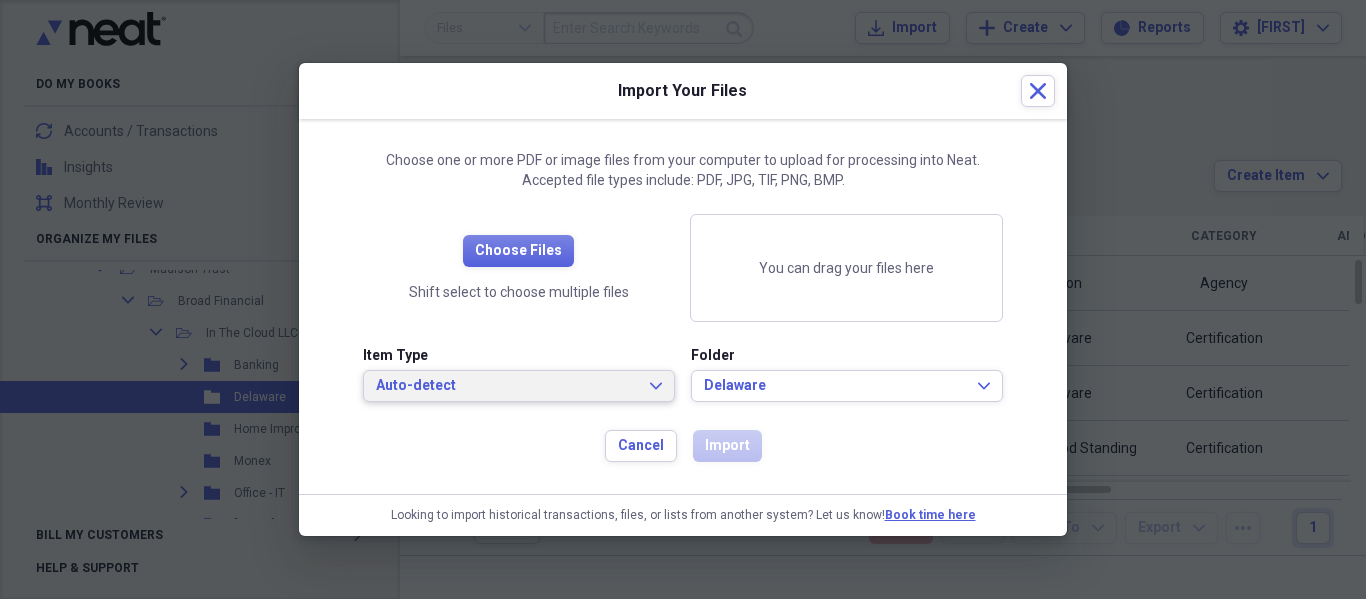 click on "Expand" 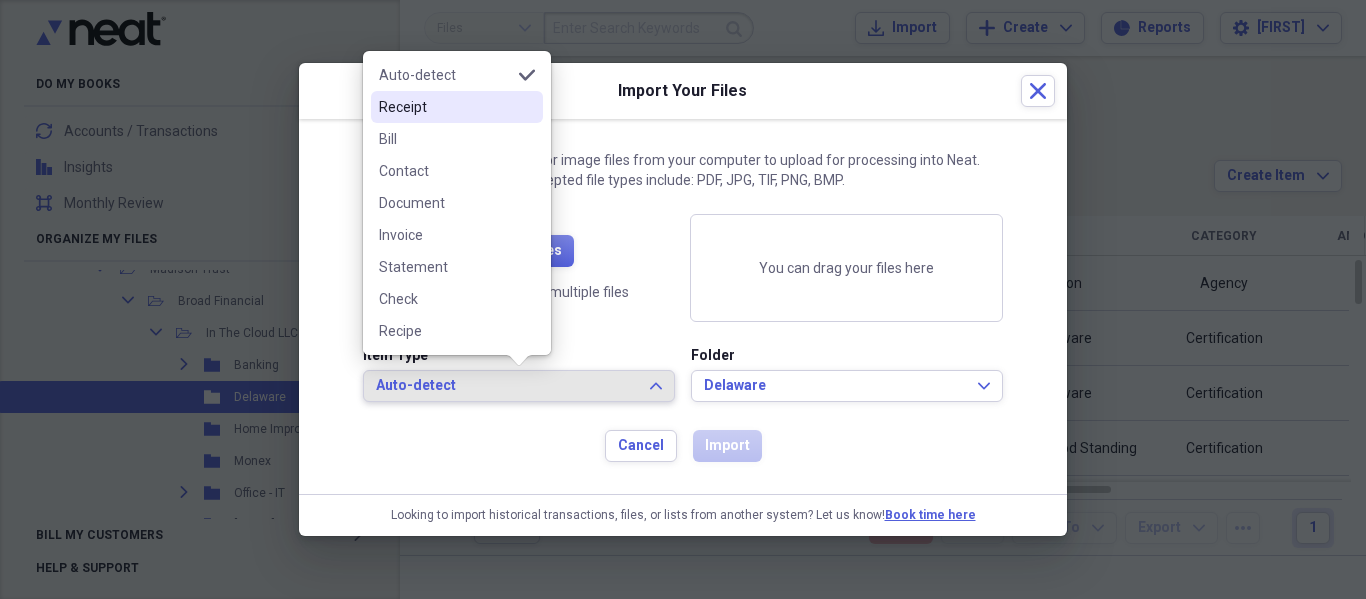 click on "Receipt" at bounding box center [457, 107] 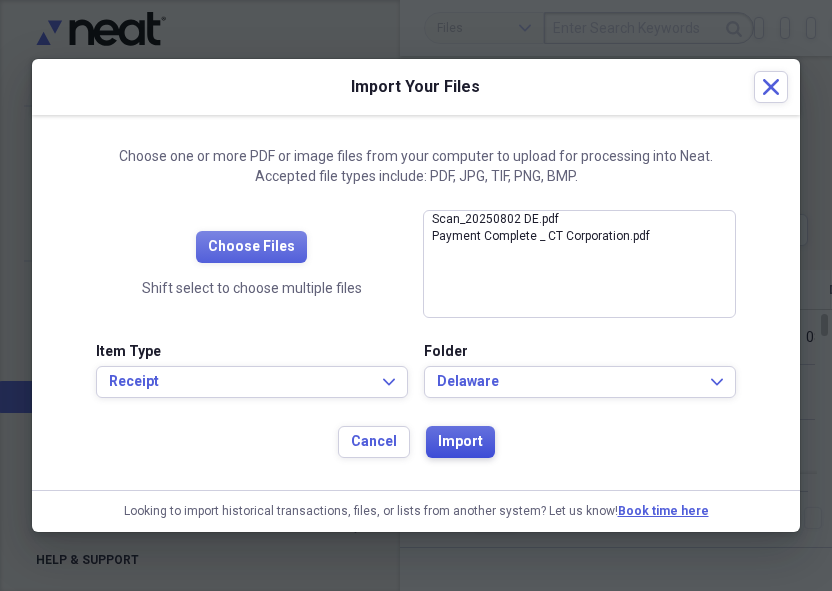 click on "Import" at bounding box center (460, 442) 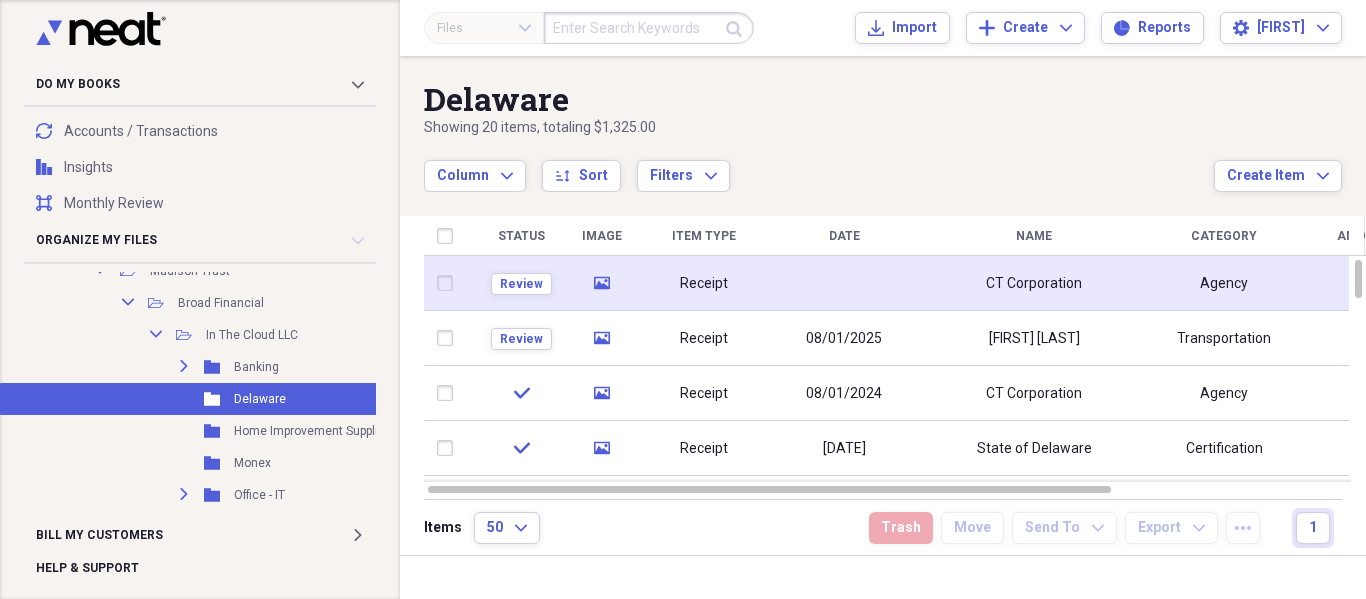 click on "Receipt" at bounding box center [704, 283] 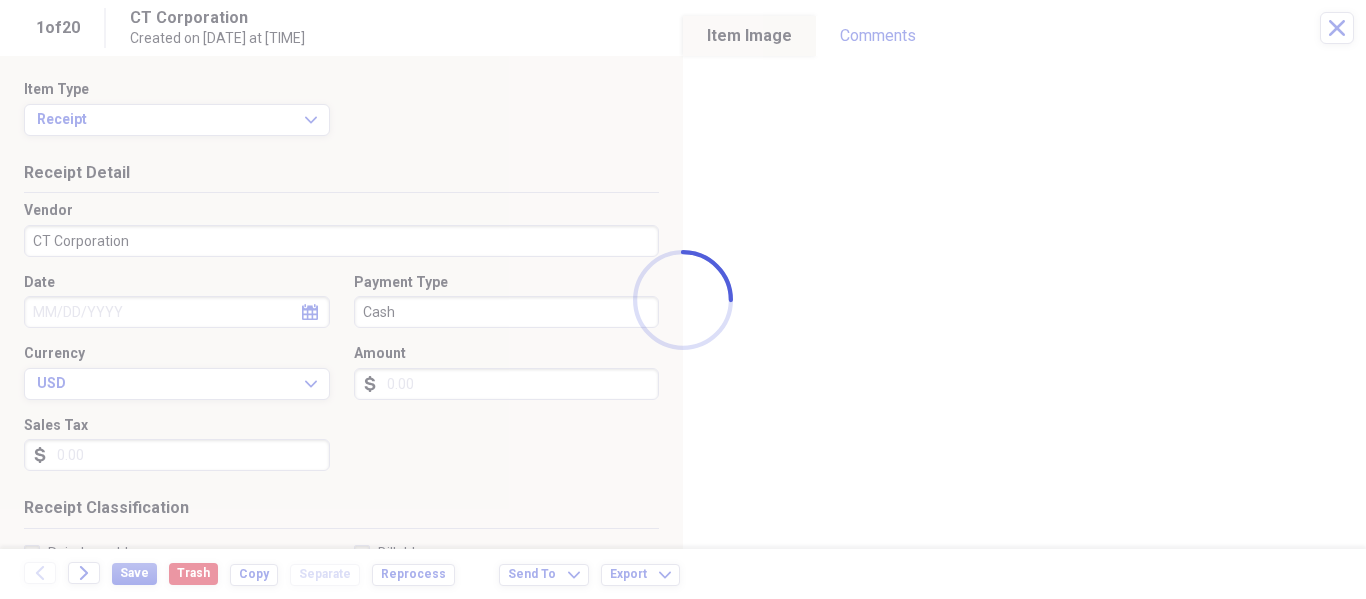 click on "Collapse transactions Accounts / Transactions insights Insights reconciliation Monthly Review Organize My Files 2 Collapse Unfiled Needs Review 2 Unfiled All Files Unfiled Unfiled Unfiled Saved Reports Collapse My Cabinet My Cabinet Add Folder Collapse Open Folder Banking - Credit Scores Add Folder Collapse Open Folder GG Add Folder Folder Huntington Add Folder Folder PNC Add Folder Collapse Open Folder Paley Add Folder Folder 5/3 Add Folder Folder AmEx Add Folder Folder Bank of America Add Folder Folder Chase - J.P. Morgan Add Folder Folder Citizens Add Folder Folder Credit Scores Add Folder Folder Discover Add Folder Folder Huntington Add Folder Folder Key Add Folder Folder Northwest Bank Add Folder Expand Folder PNC Add Folder Folder Wells Fargo Add Folder Expand Folder Election Official Add Folder Expand Folder Health Add Folder Expand Folder Insurance Add Folder Expand Folder Job Search Add Folder Expand Folder Legal Add Folder Expand Folder Music Projects Add Folder Expand Folder Nerek Group" at bounding box center [683, 299] 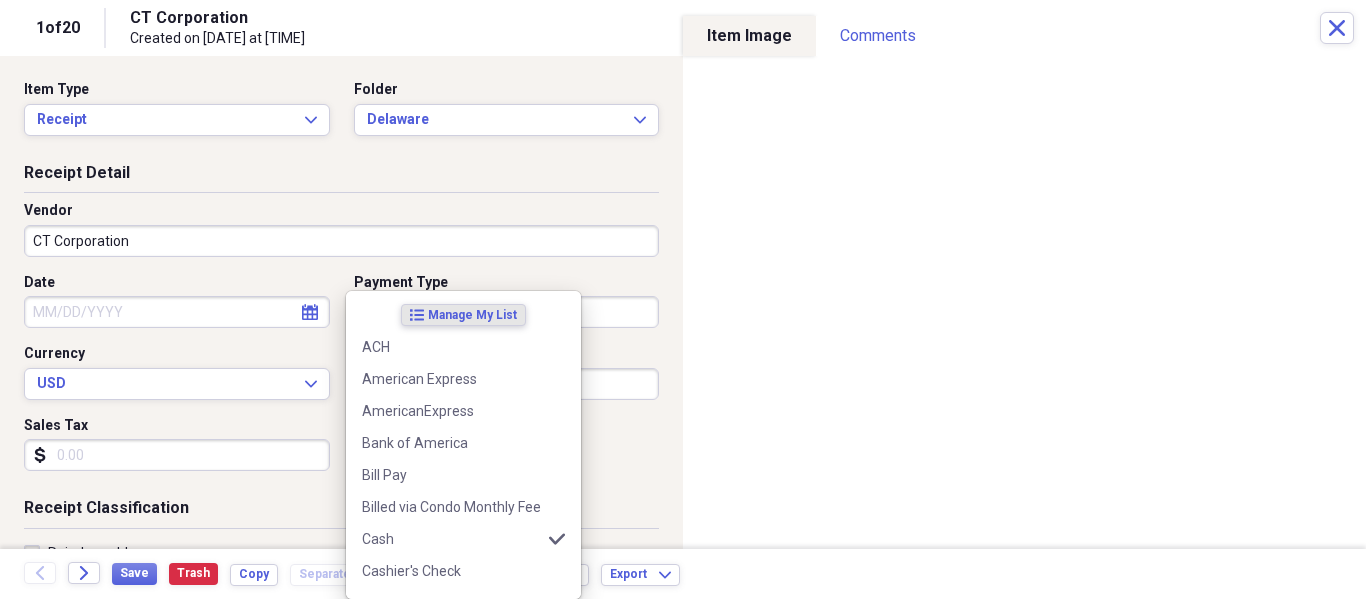 click on "Collapse transactions Accounts / Transactions insights Insights reconciliation Monthly Review Organize My Files 1 Collapse Unfiled Needs Review 1 Unfiled All Files Unfiled Unfiled Unfiled Saved Reports Collapse My Cabinet My Cabinet Add Folder Collapse Open Folder Banking - Credit Scores Add Folder Collapse Open Folder GG Add Folder Folder Huntington Add Folder Folder PNC Add Folder Collapse Open Folder Paley Add Folder Folder 5/3 Add Folder Folder AmEx Add Folder Folder Bank of America Add Folder Folder Chase - J.P. Morgan Add Folder Folder Citizens Add Folder Folder Credit Scores Add Folder Folder Discover Add Folder Folder Huntington Add Folder Folder Key Add Folder Folder Northwest Bank Add Folder Expand Folder PNC Add Folder Folder Wells Fargo Add Folder Expand Folder Election Official Add Folder Expand Folder Health Add Folder Expand Folder Insurance Add Folder Expand Folder Job Search Add Folder Expand Folder Legal Add Folder Expand Folder Music Projects Add Folder Expand Folder Nerek Group" at bounding box center [683, 299] 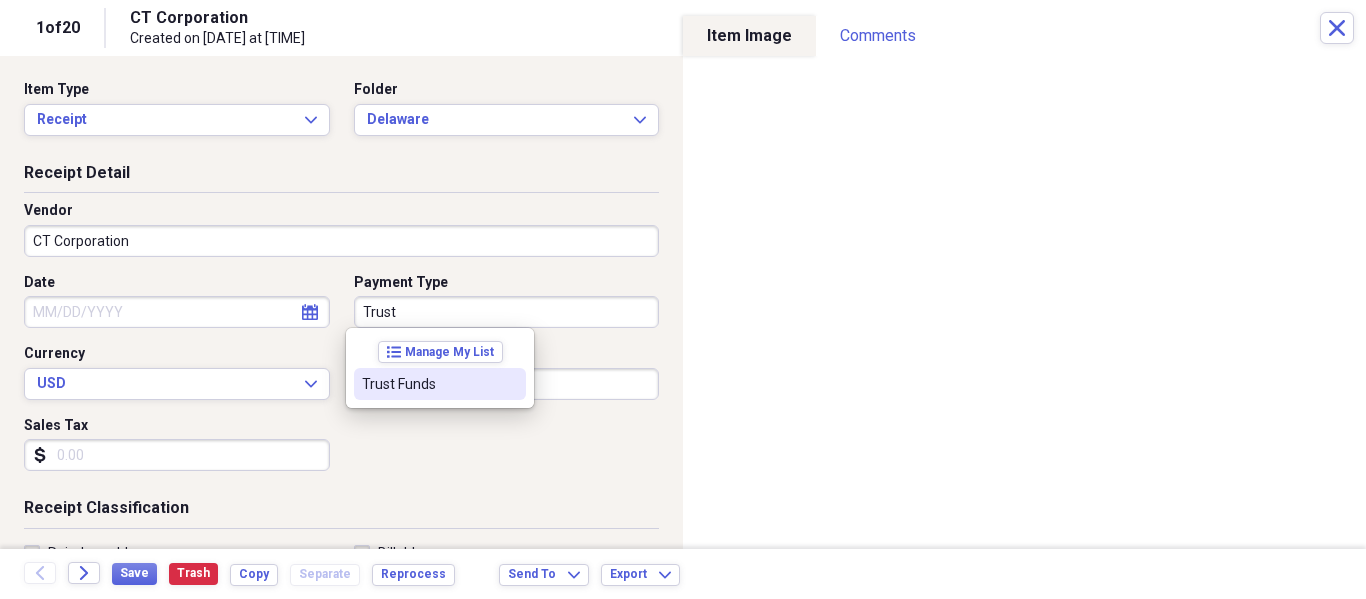 click on "Trust Funds" at bounding box center (440, 384) 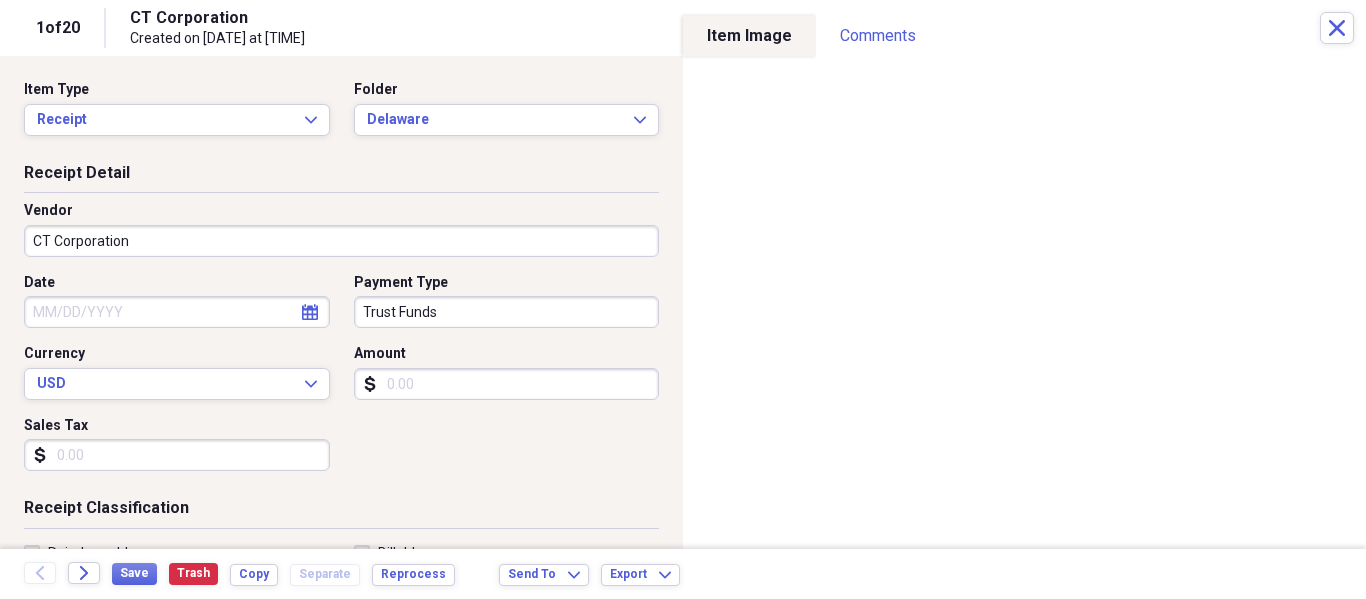 click on "Amount" at bounding box center (507, 384) 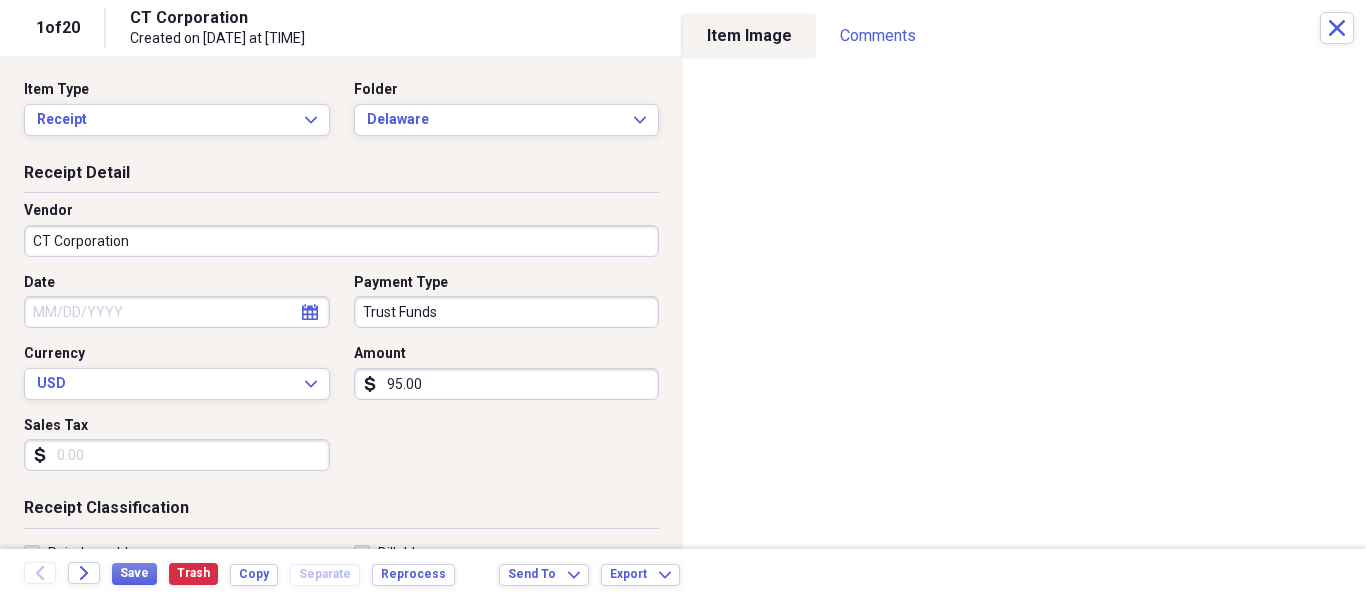 type on "95.00" 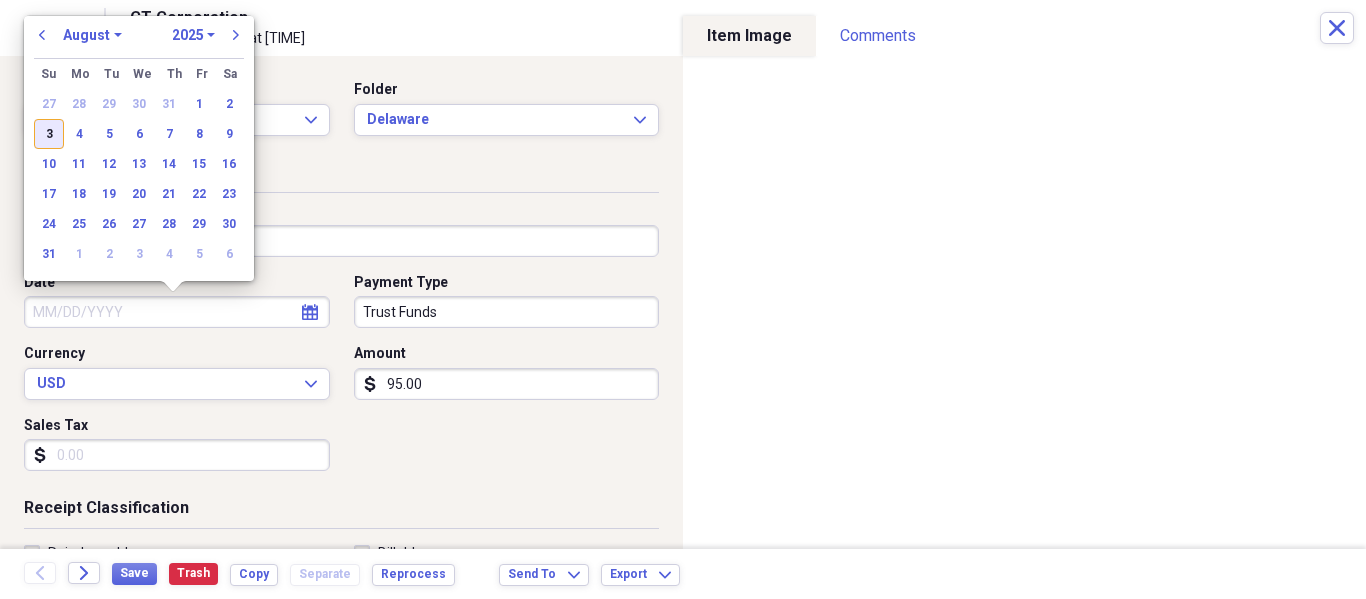 click on "3" at bounding box center (49, 134) 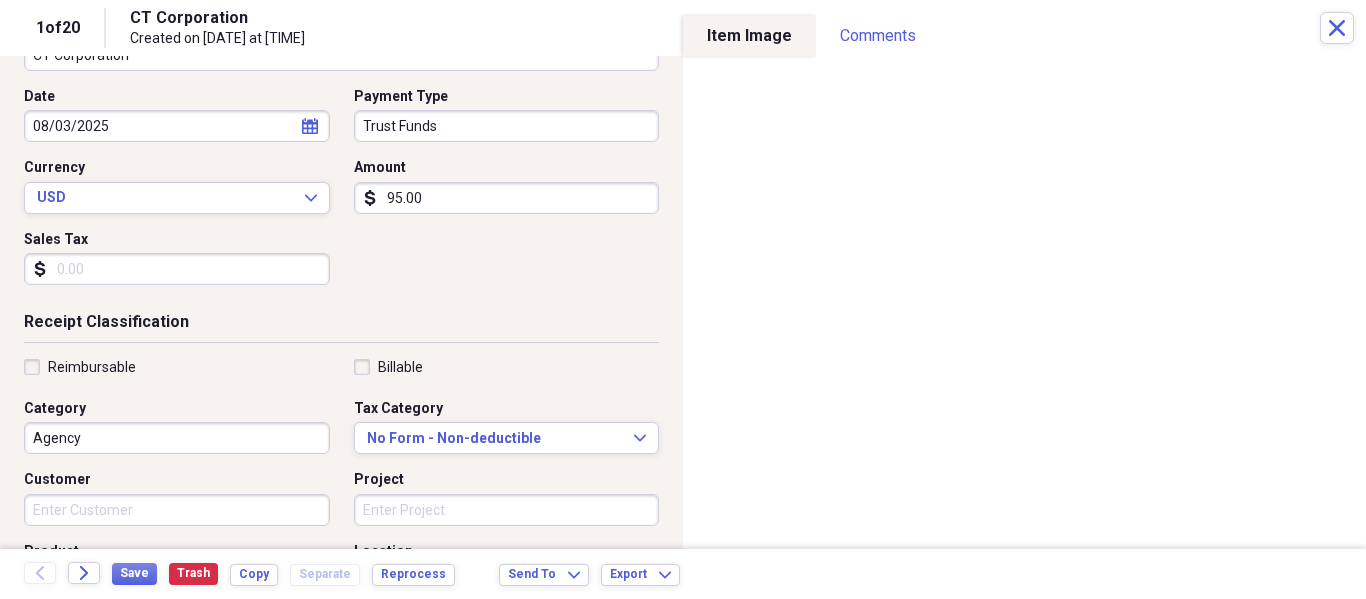 scroll, scrollTop: 190, scrollLeft: 0, axis: vertical 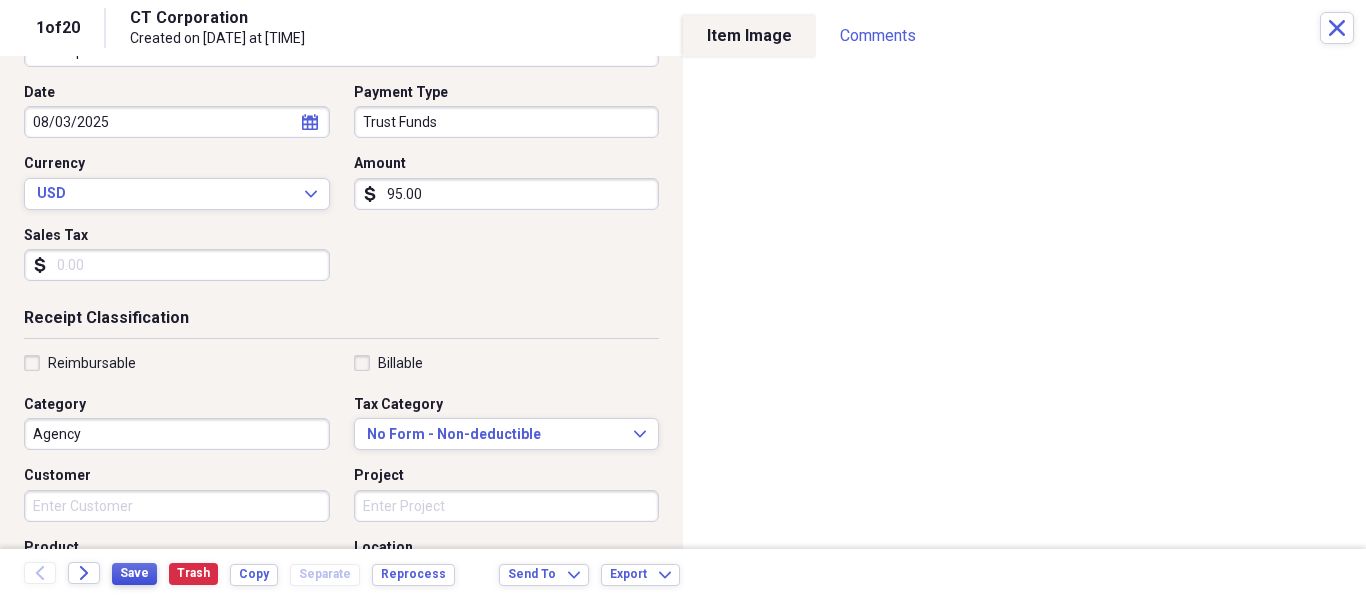 click on "Save" at bounding box center (134, 573) 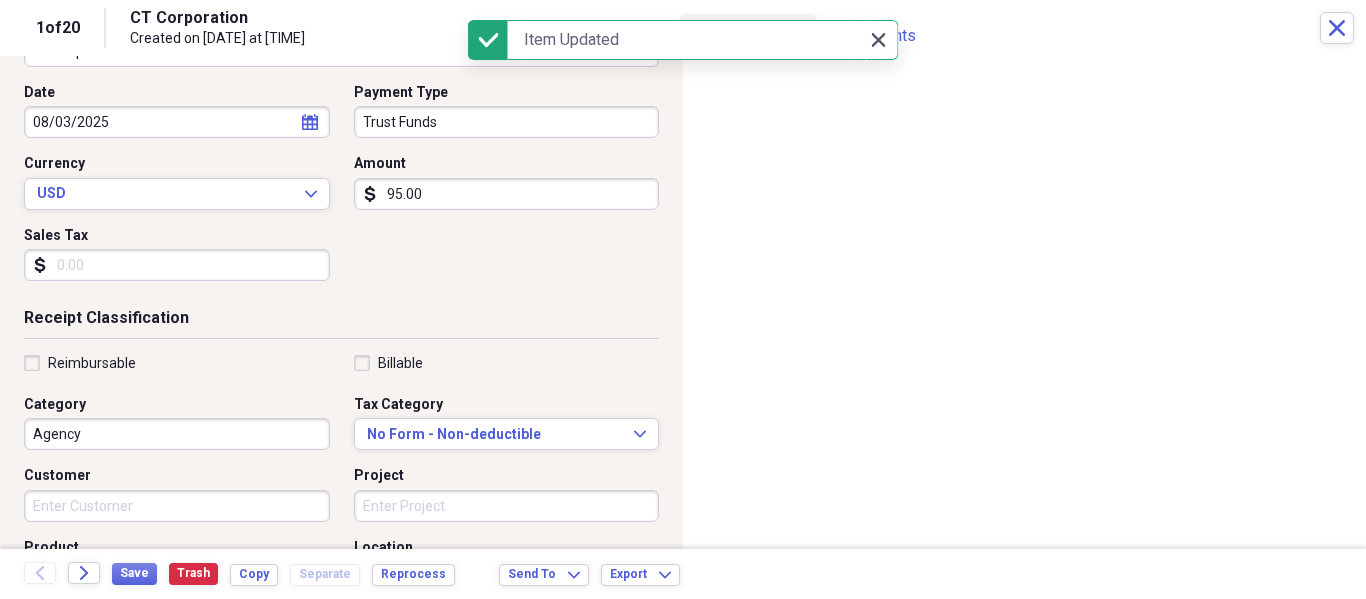 click 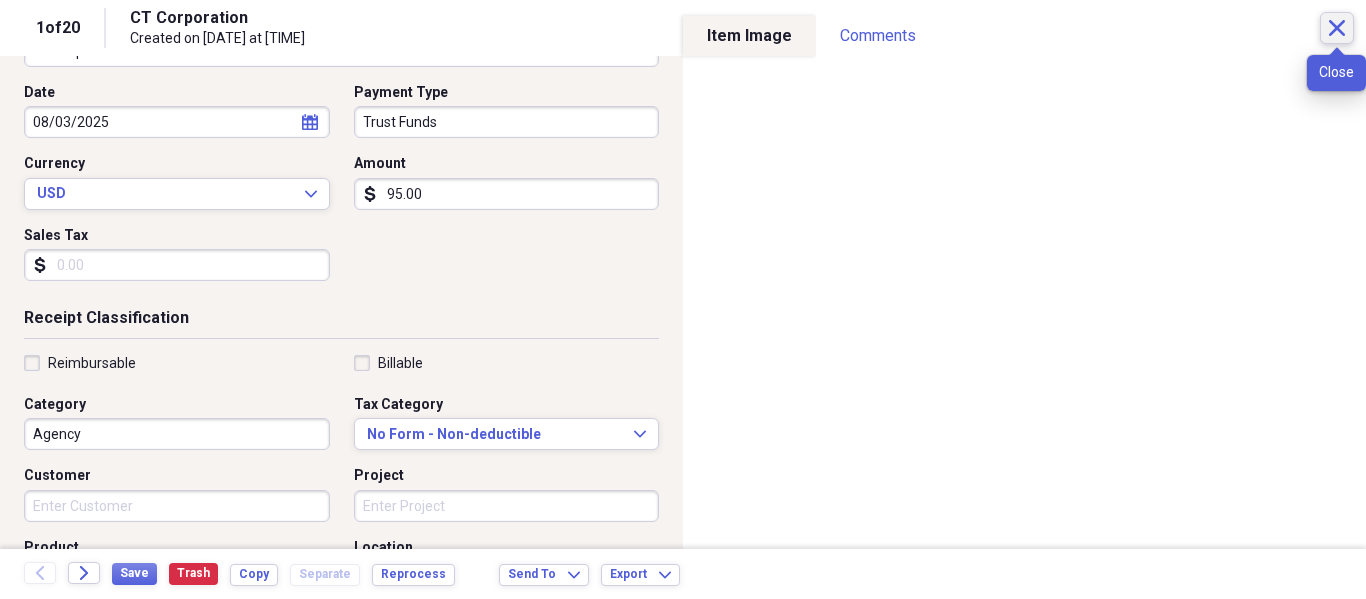 click on "Close" 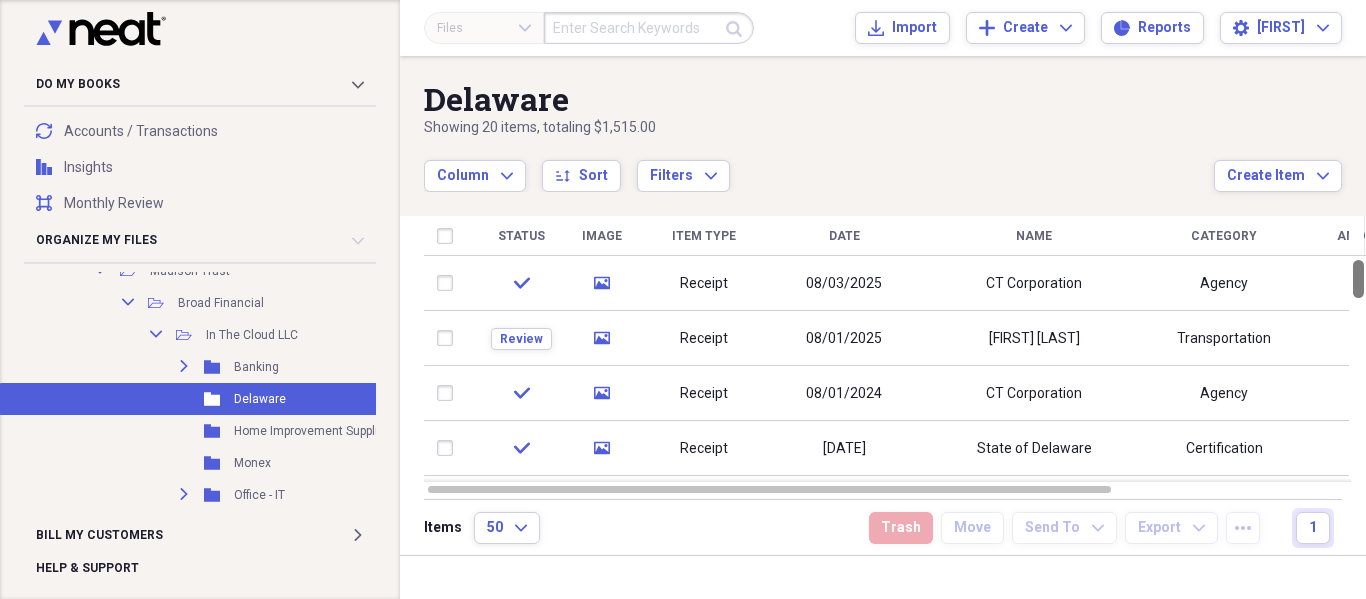 drag, startPoint x: 1359, startPoint y: 281, endPoint x: 1365, endPoint y: 171, distance: 110.16351 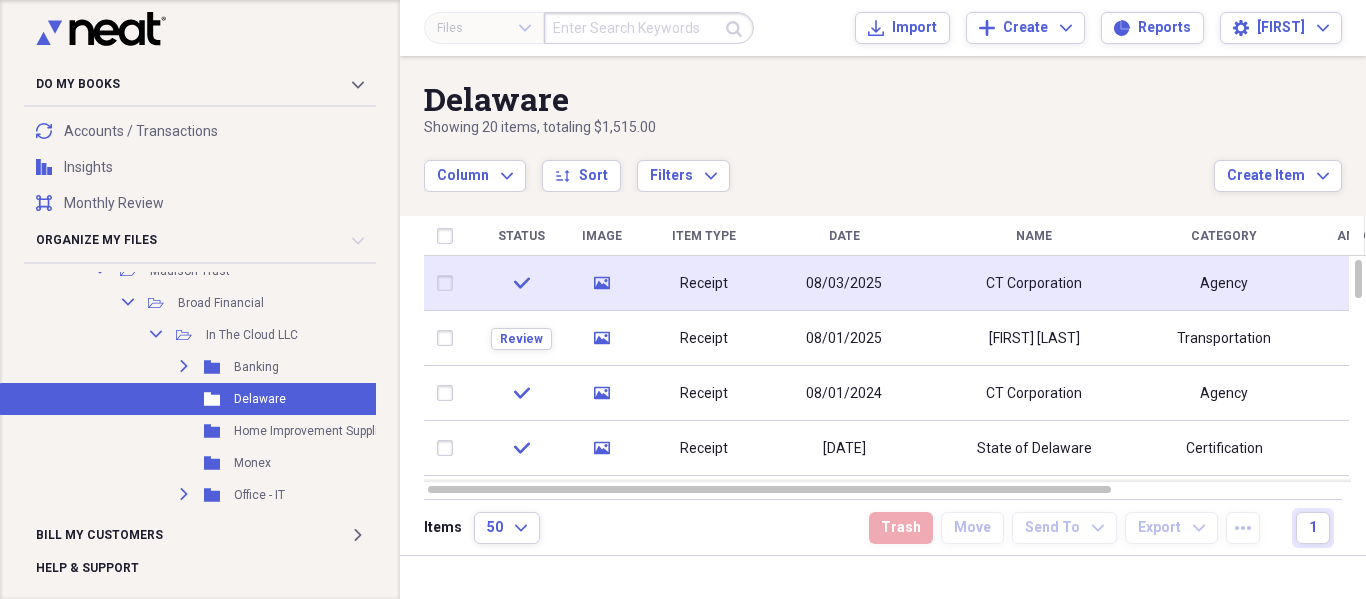 click at bounding box center [449, 283] 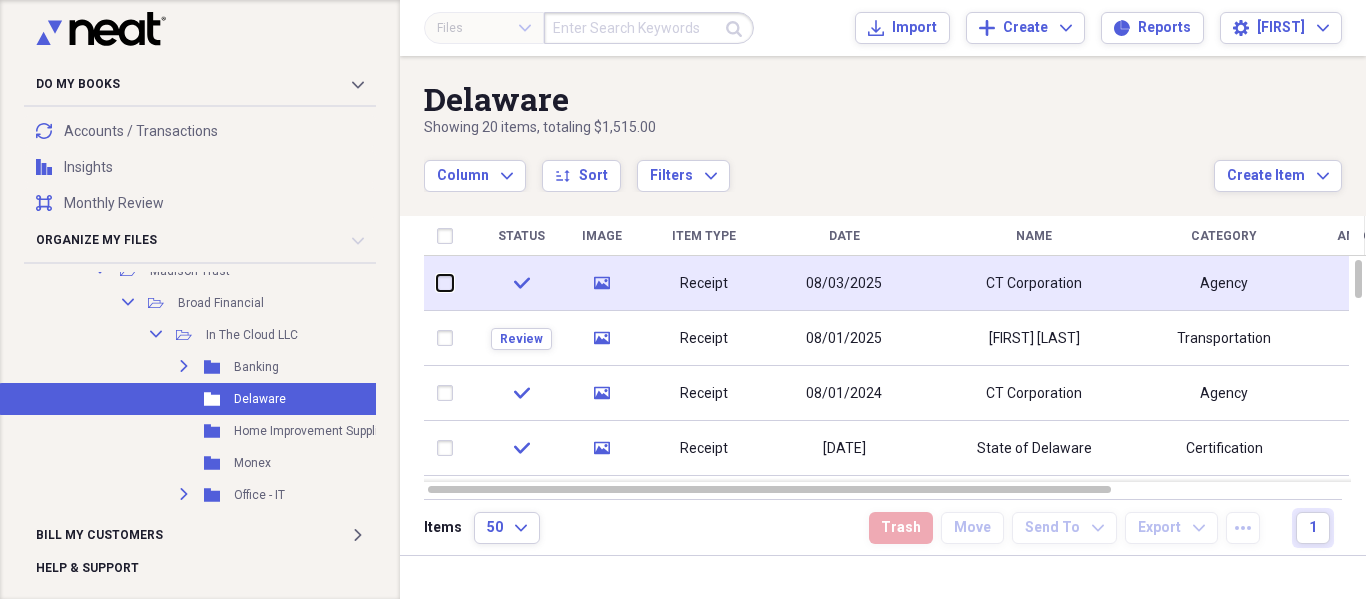 click at bounding box center (437, 283) 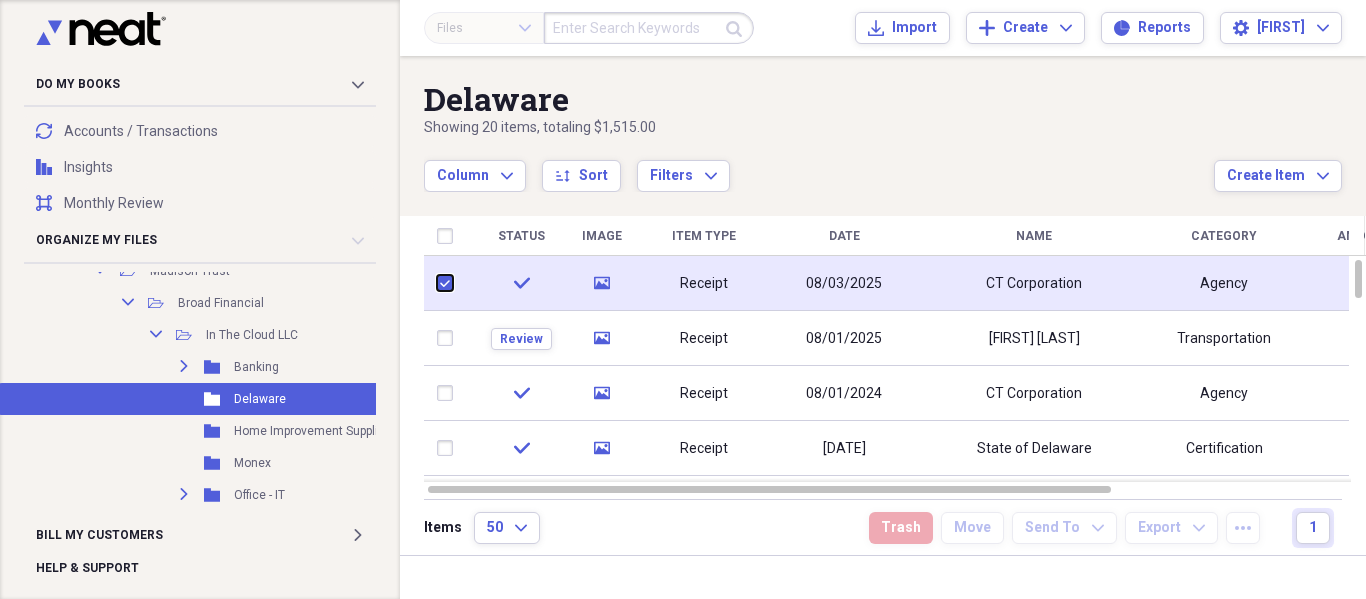checkbox on "true" 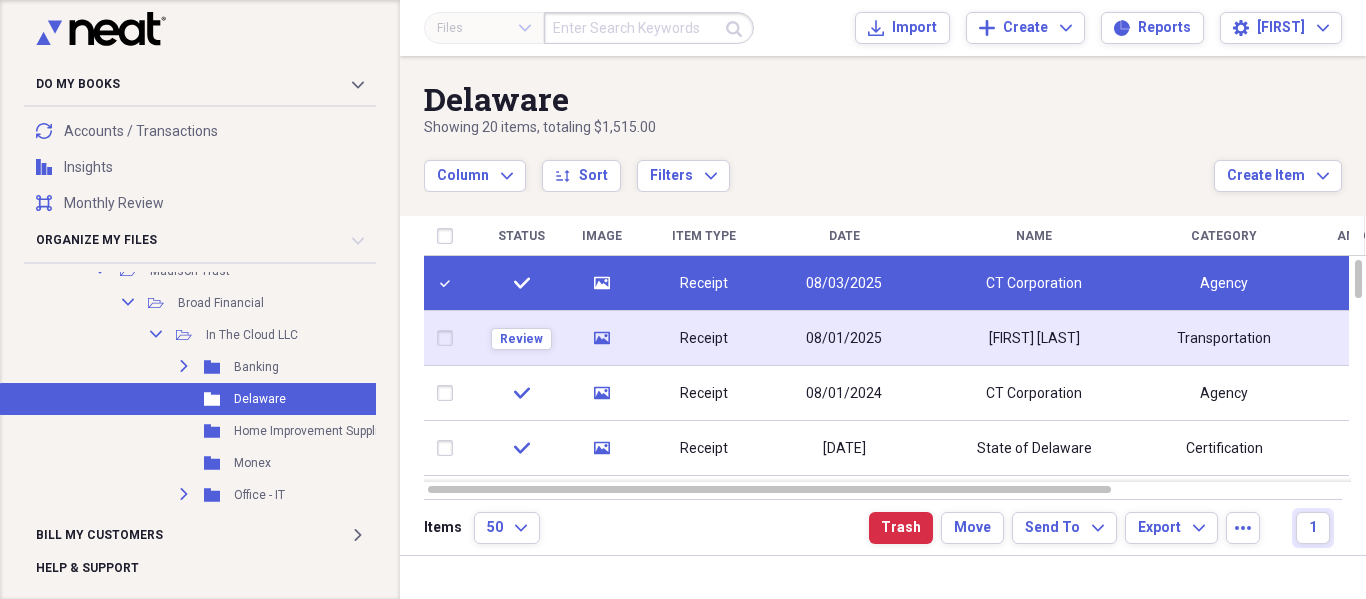 click at bounding box center [449, 338] 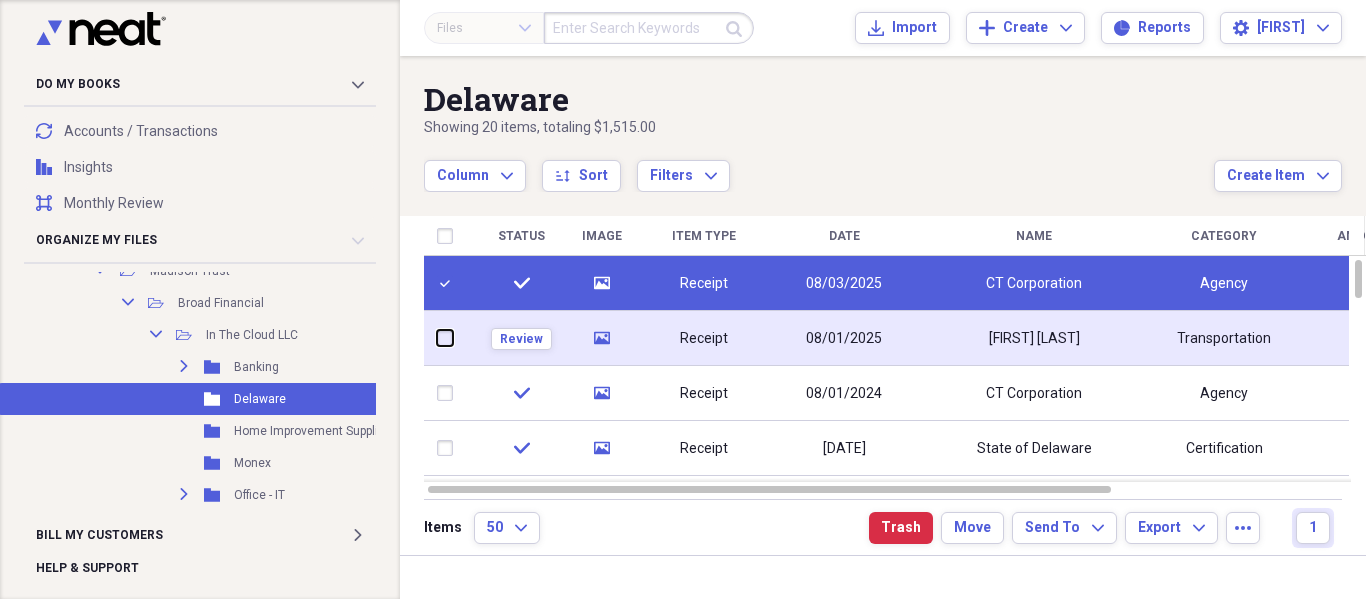click at bounding box center (437, 338) 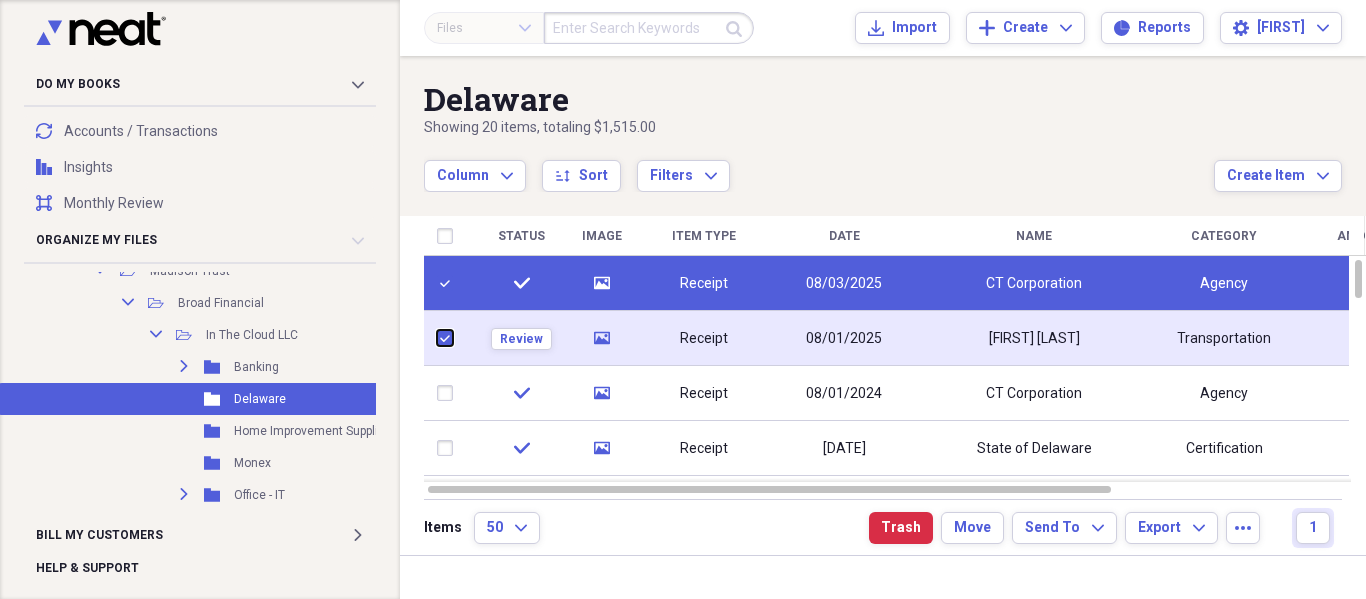 checkbox on "true" 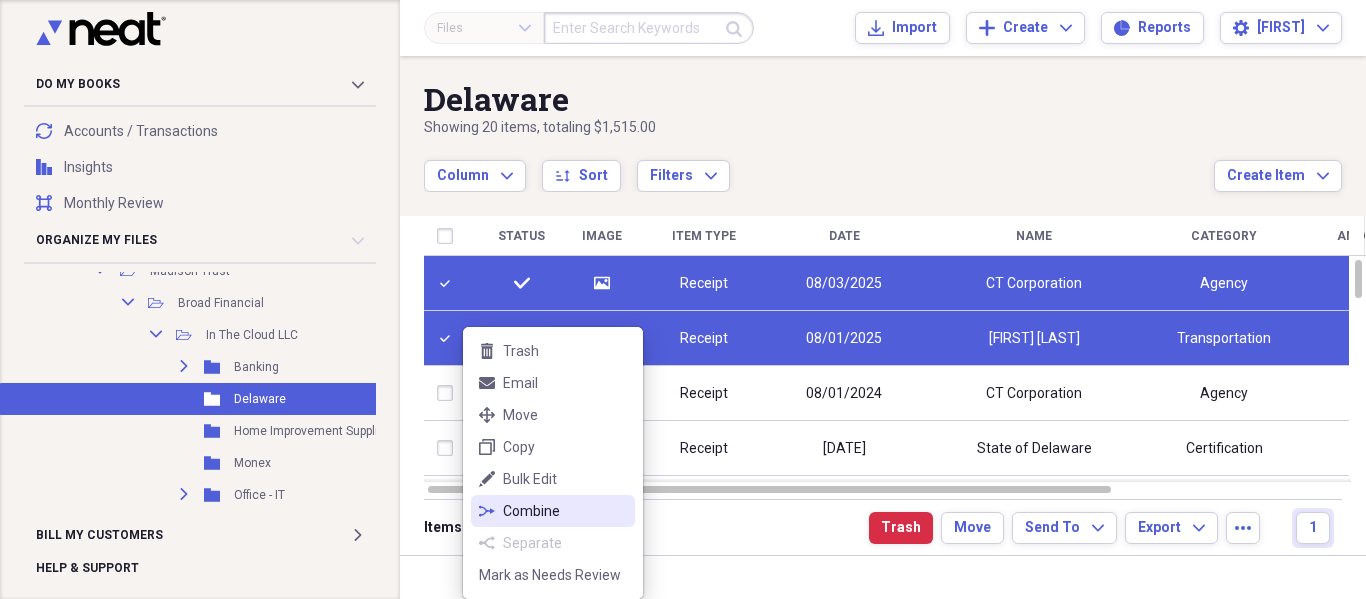 click on "combine Combine" at bounding box center (553, 511) 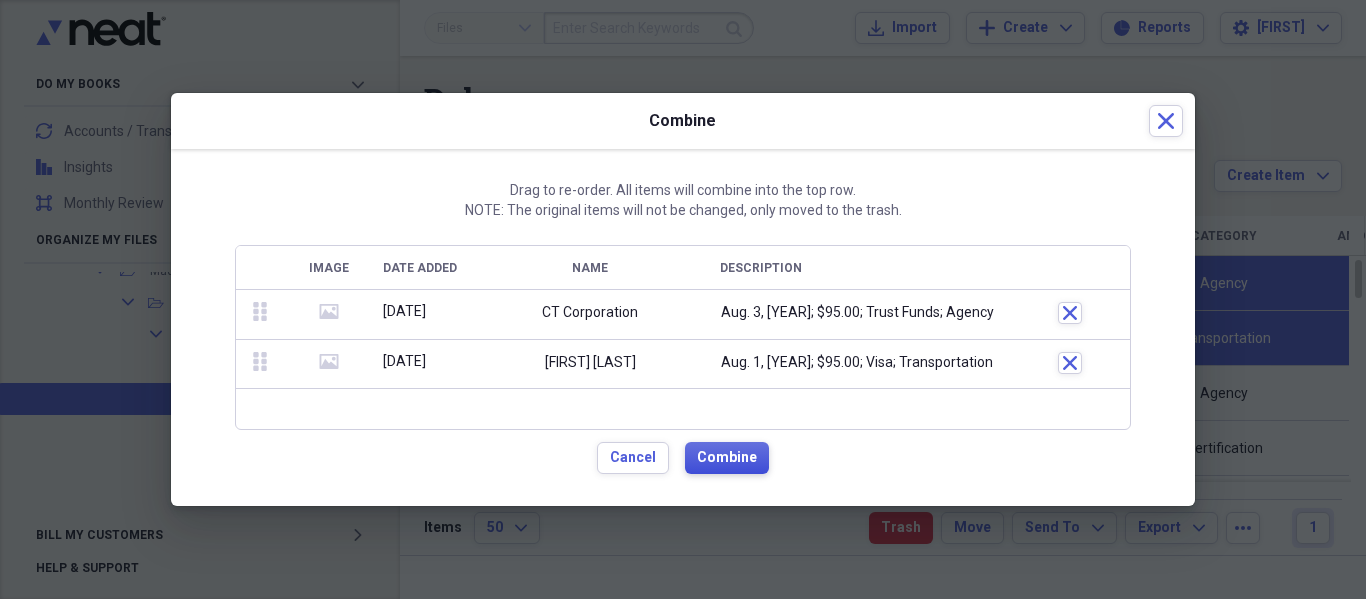 click on "Combine" at bounding box center (727, 458) 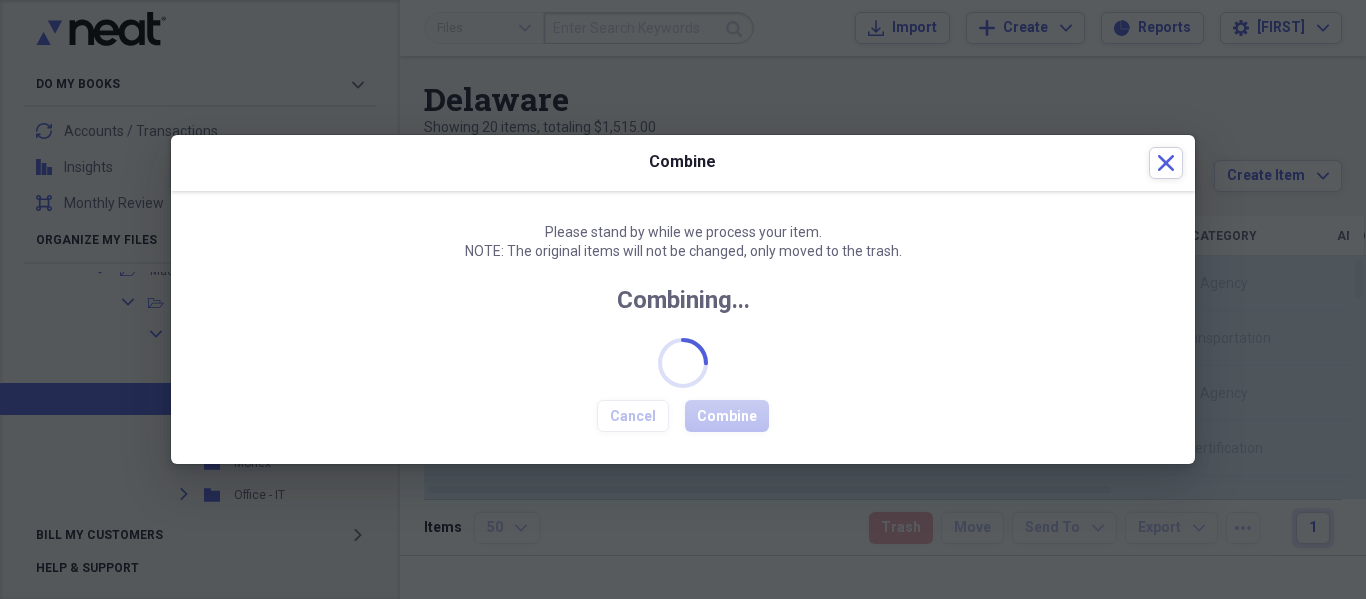 checkbox on "false" 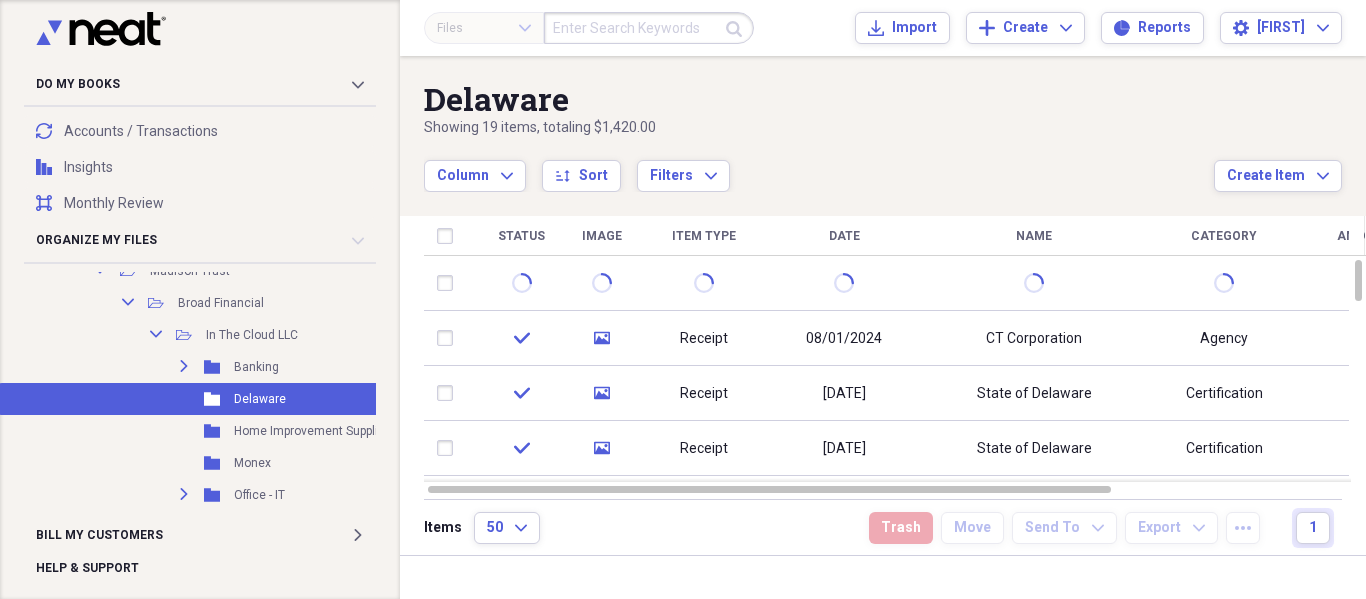 click on "Column Expand sort Sort Filters  Expand" at bounding box center [819, 165] 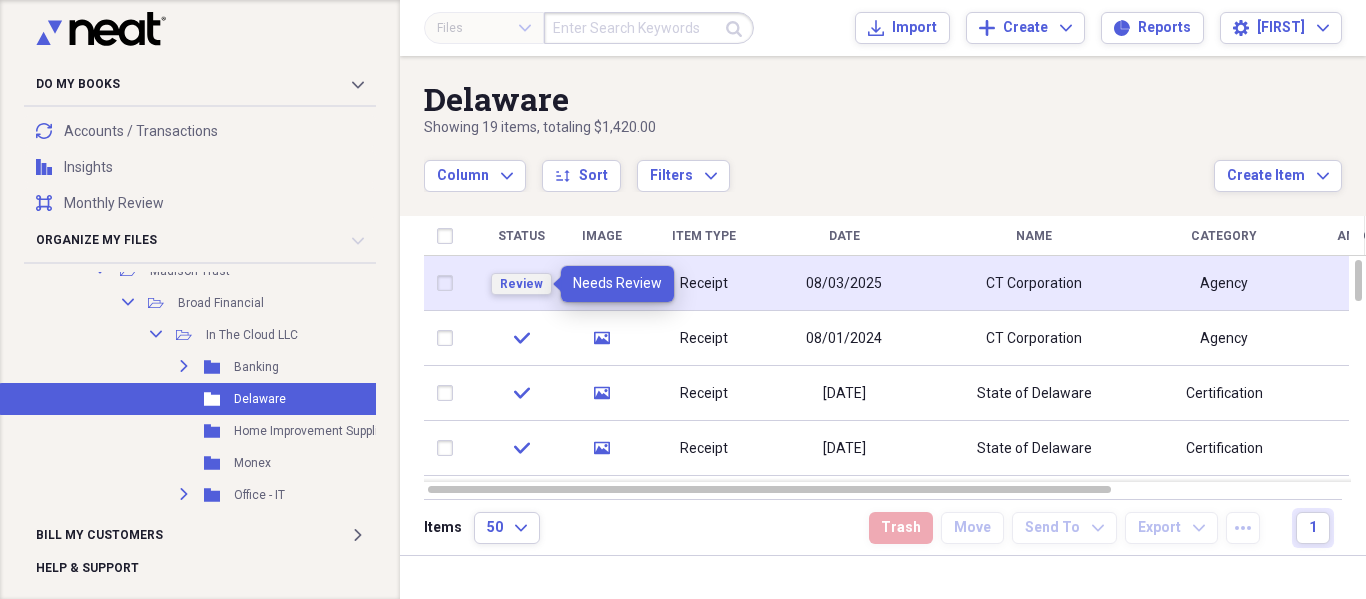 click on "Review" at bounding box center (521, 284) 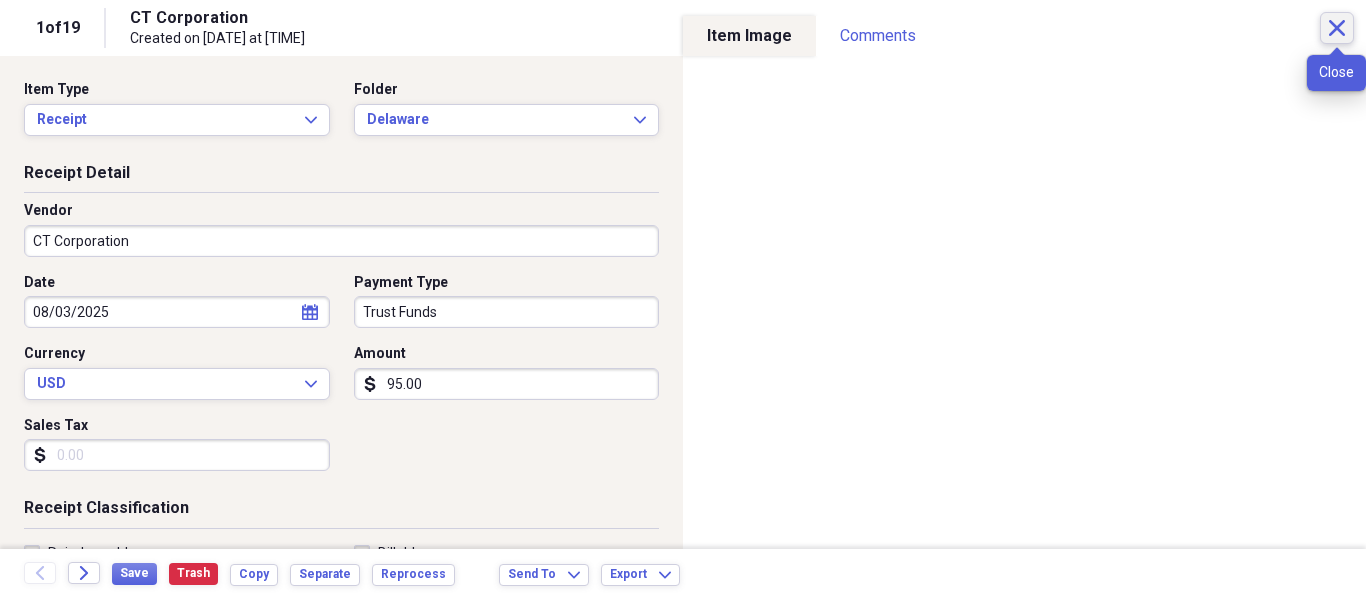 click on "Close" at bounding box center (1337, 28) 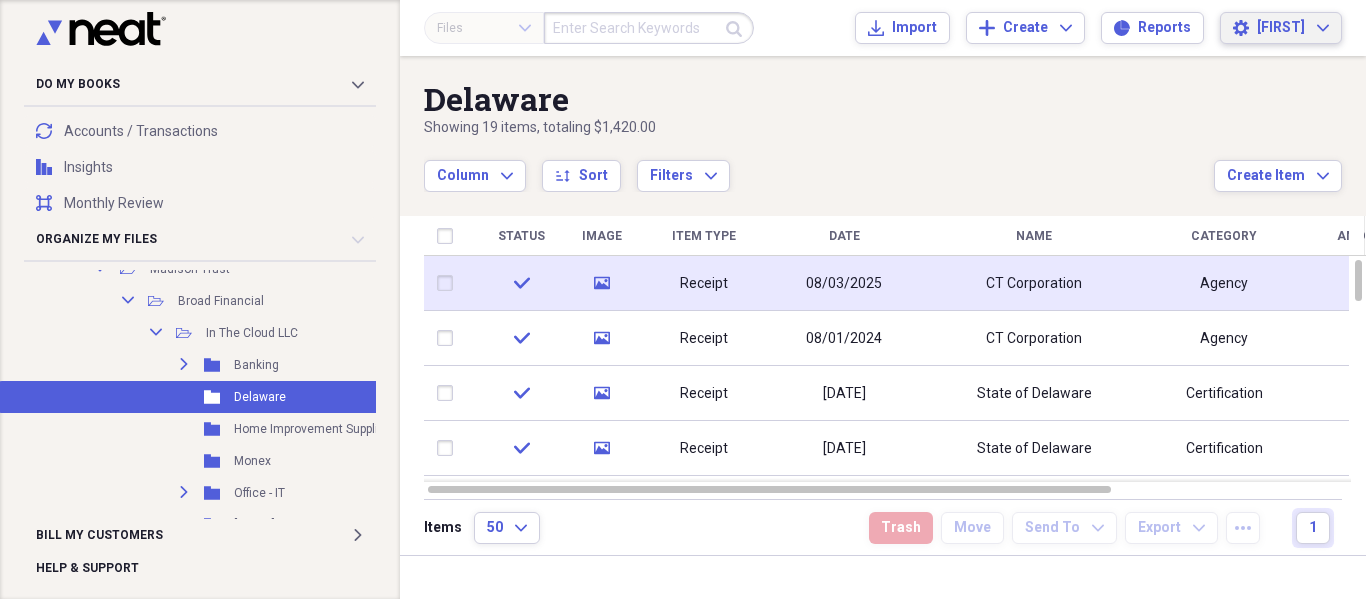 click on "Michael Expand" at bounding box center (1293, 28) 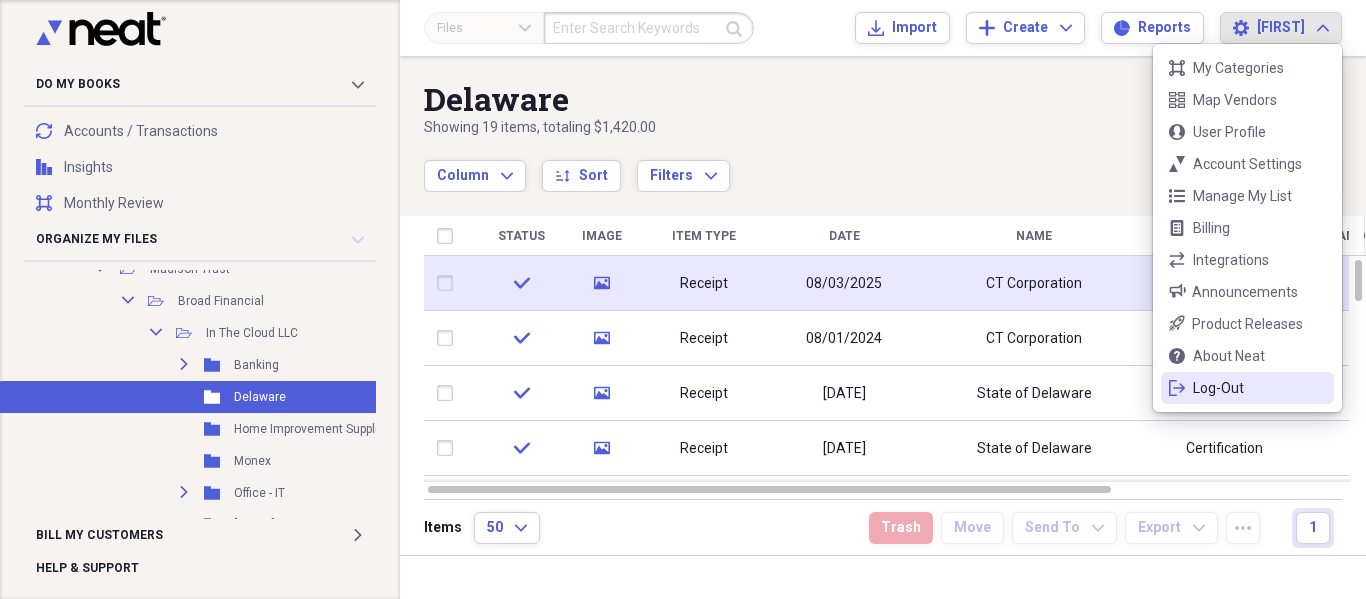 click on "Log-Out" at bounding box center (1247, 388) 